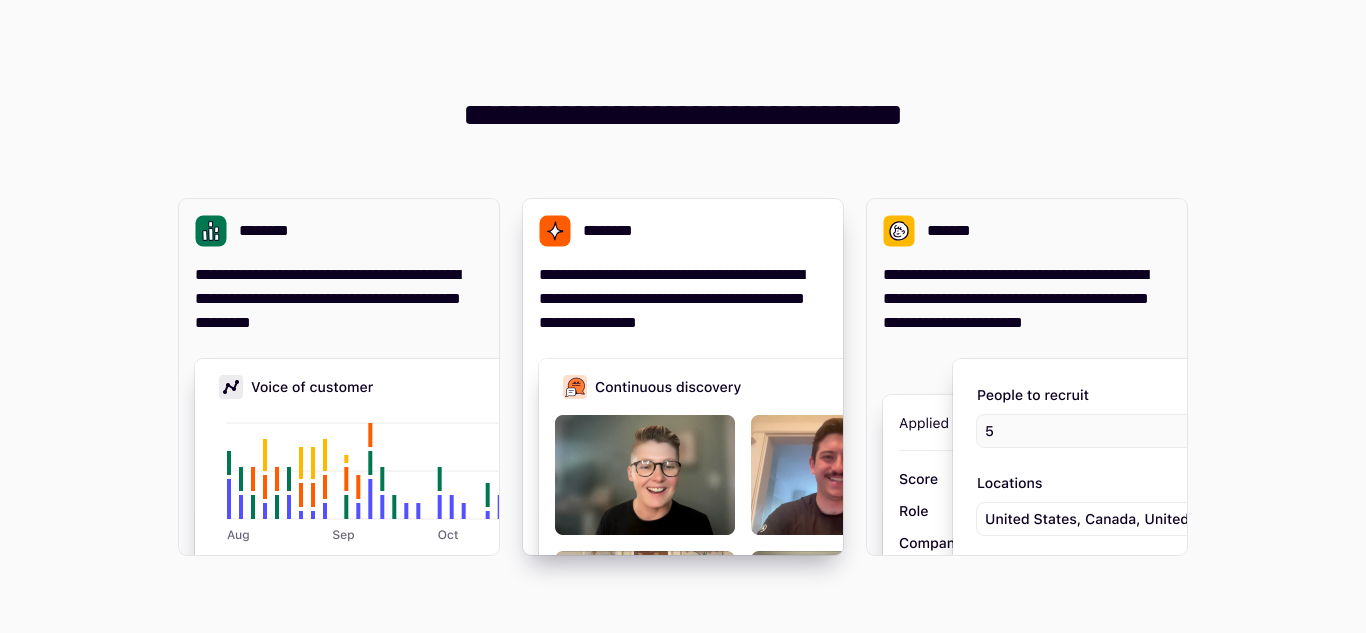 scroll, scrollTop: 0, scrollLeft: 0, axis: both 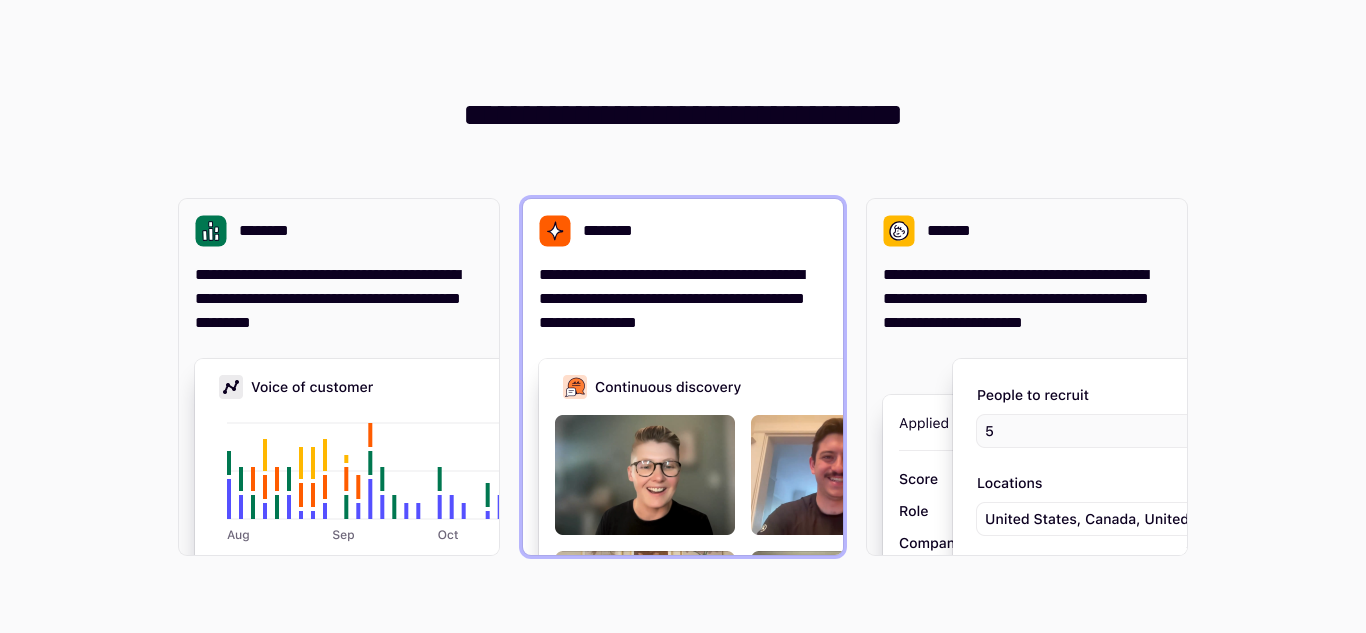 click on "**********" at bounding box center [683, 299] 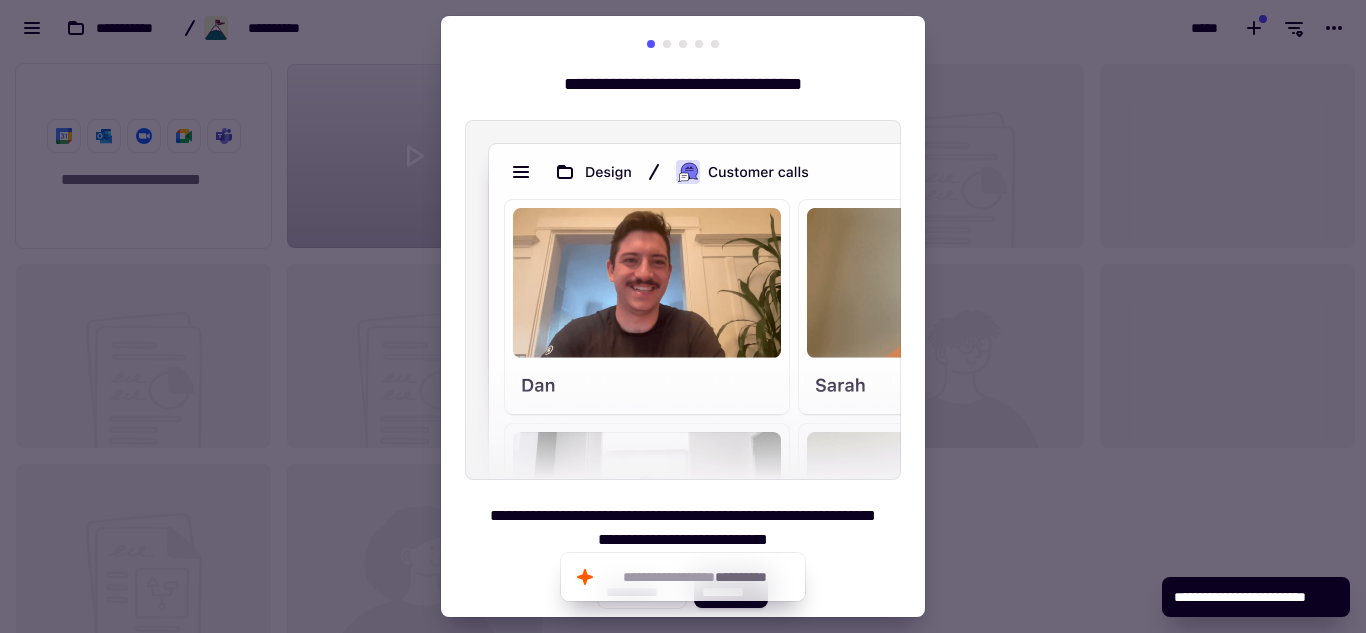 scroll, scrollTop: 16, scrollLeft: 16, axis: both 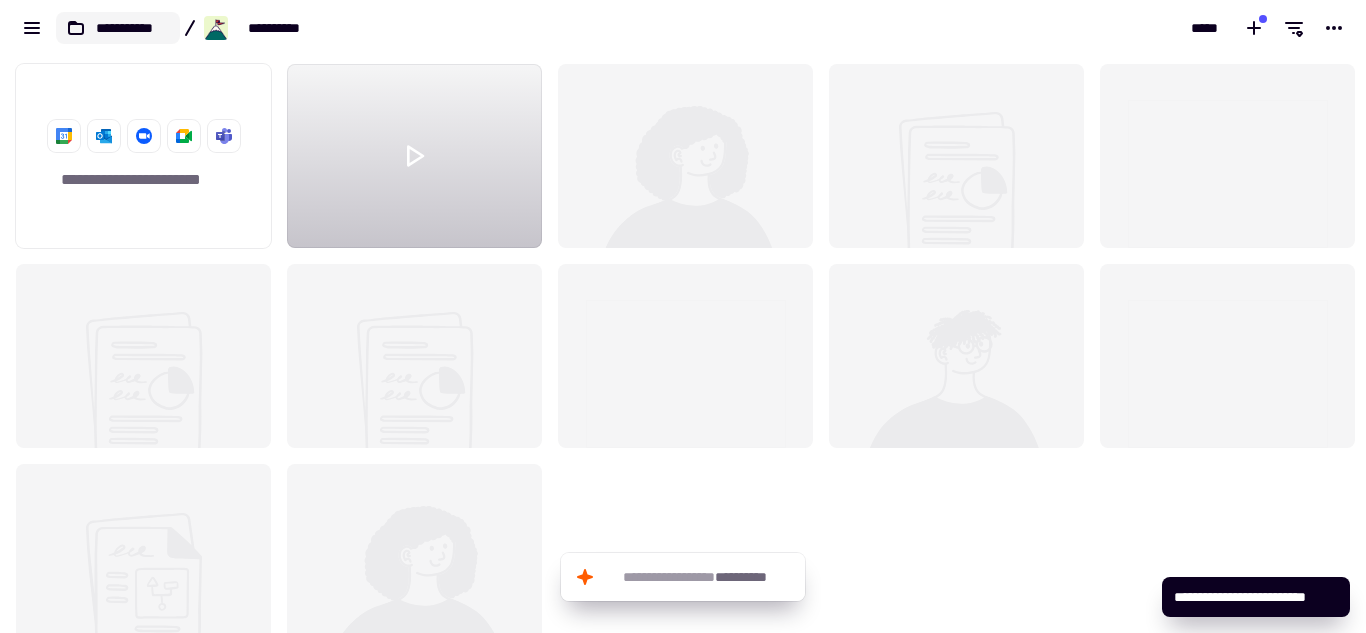 click on "**********" 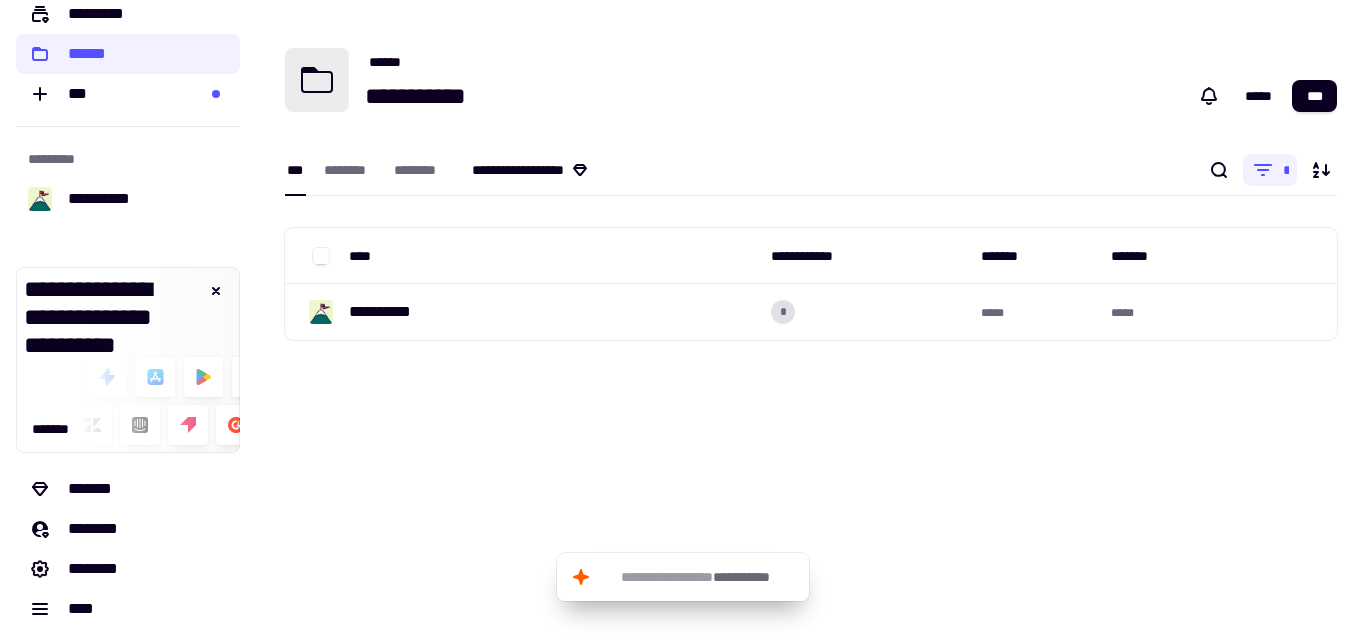 scroll, scrollTop: 154, scrollLeft: 0, axis: vertical 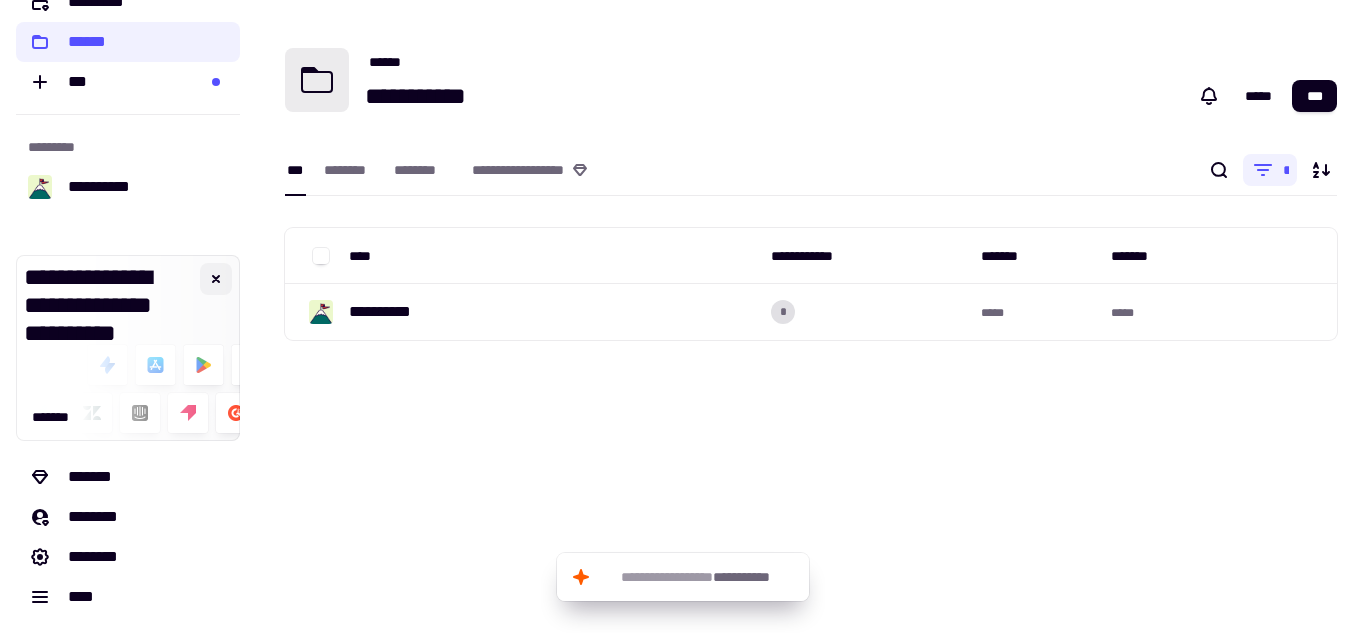 click 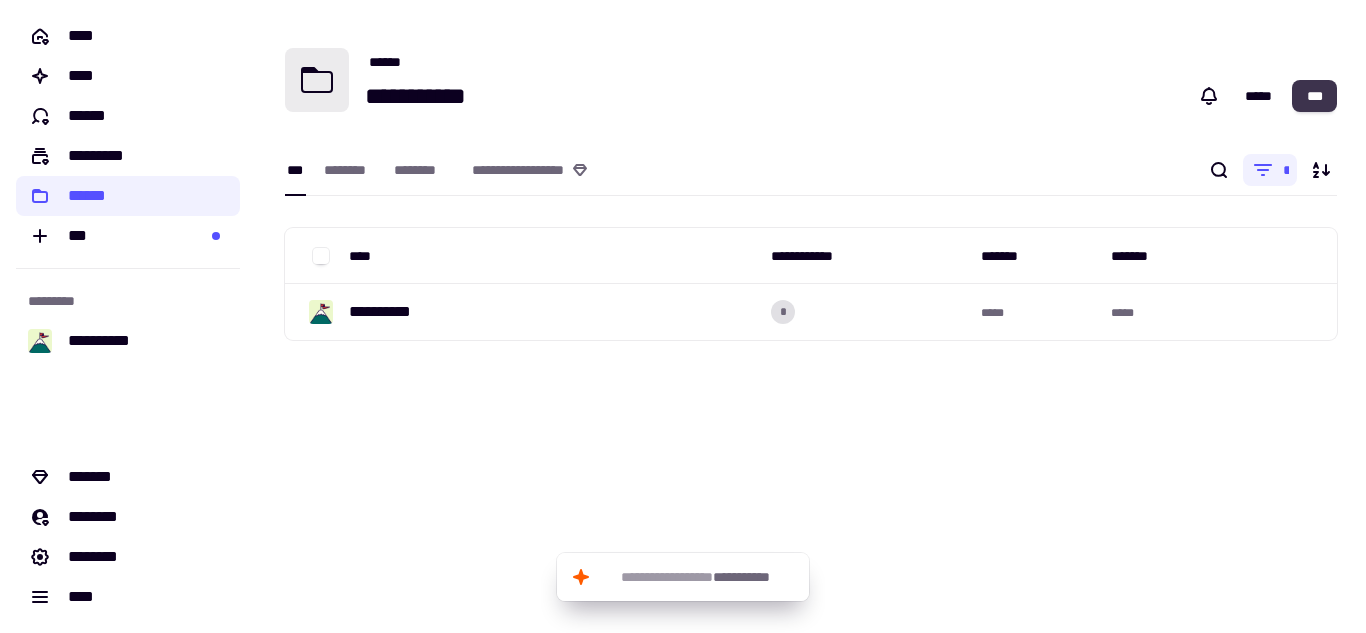 click on "***" 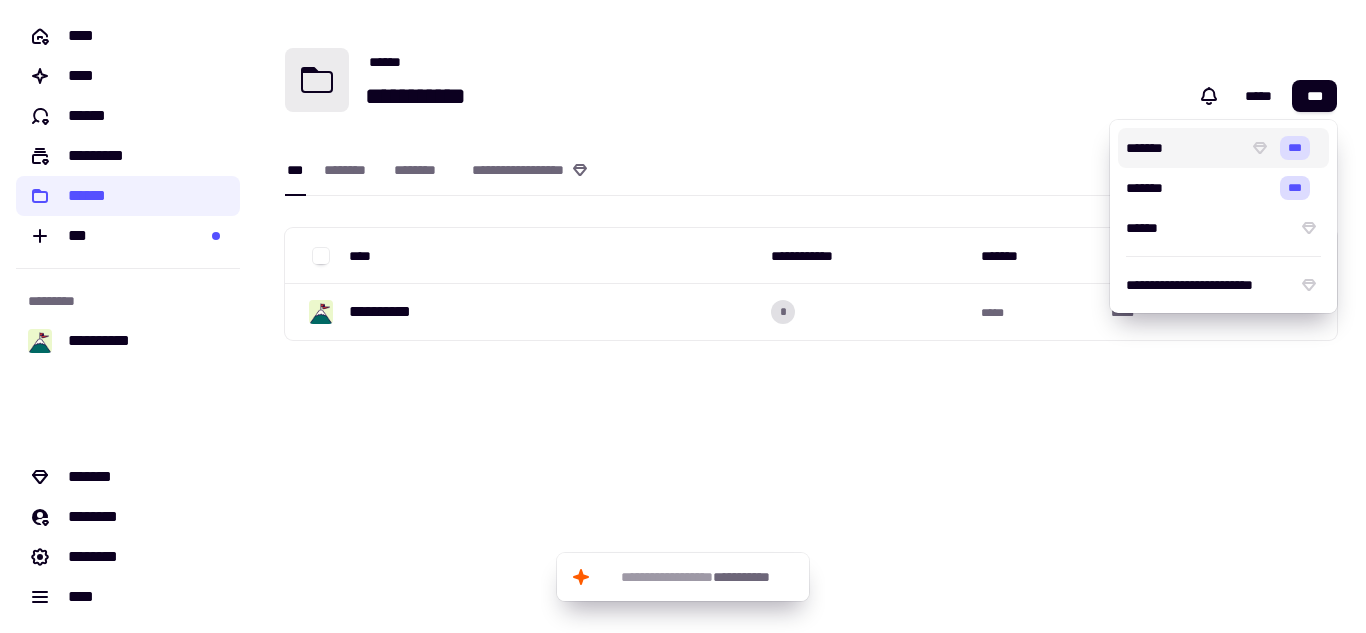 click on "**********" at bounding box center (847, 98) 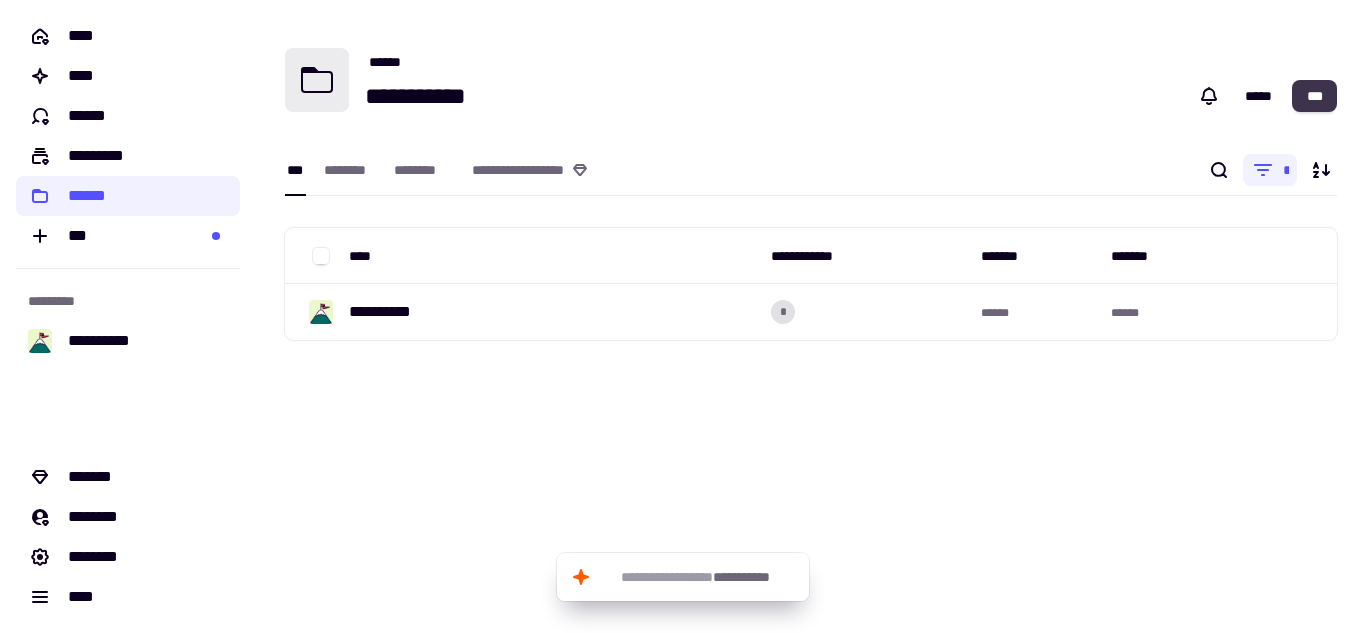 click on "***" 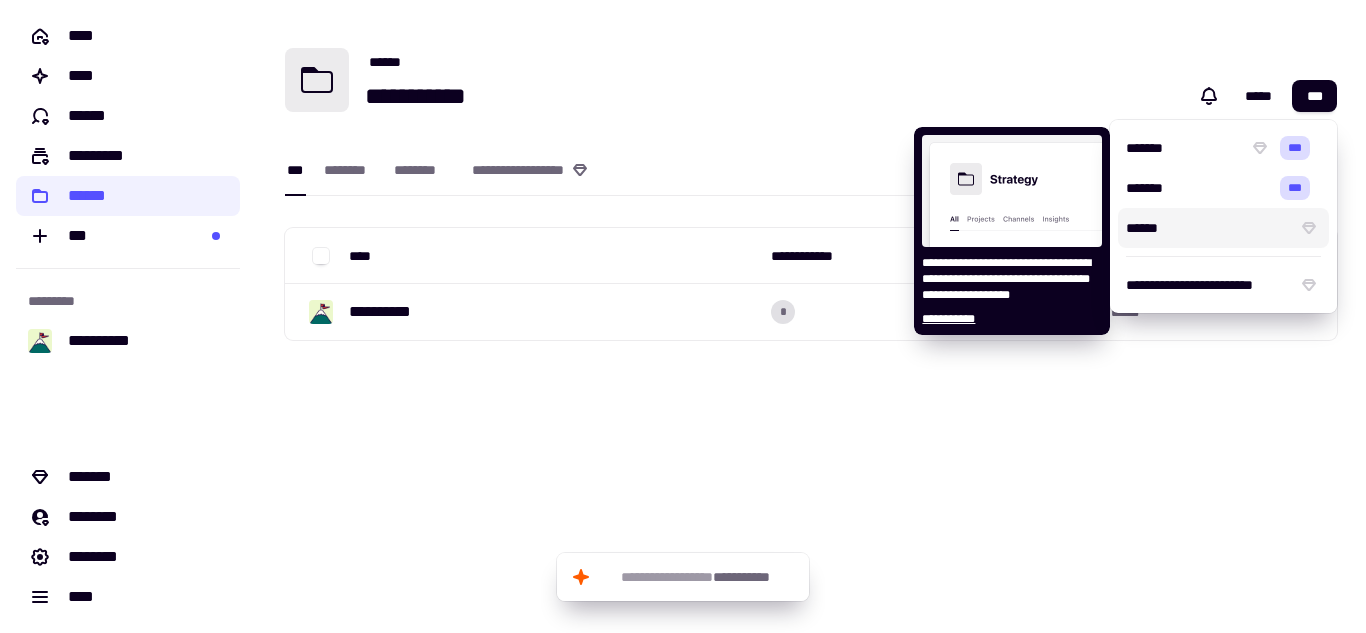 click on "**********" at bounding box center (811, 202) 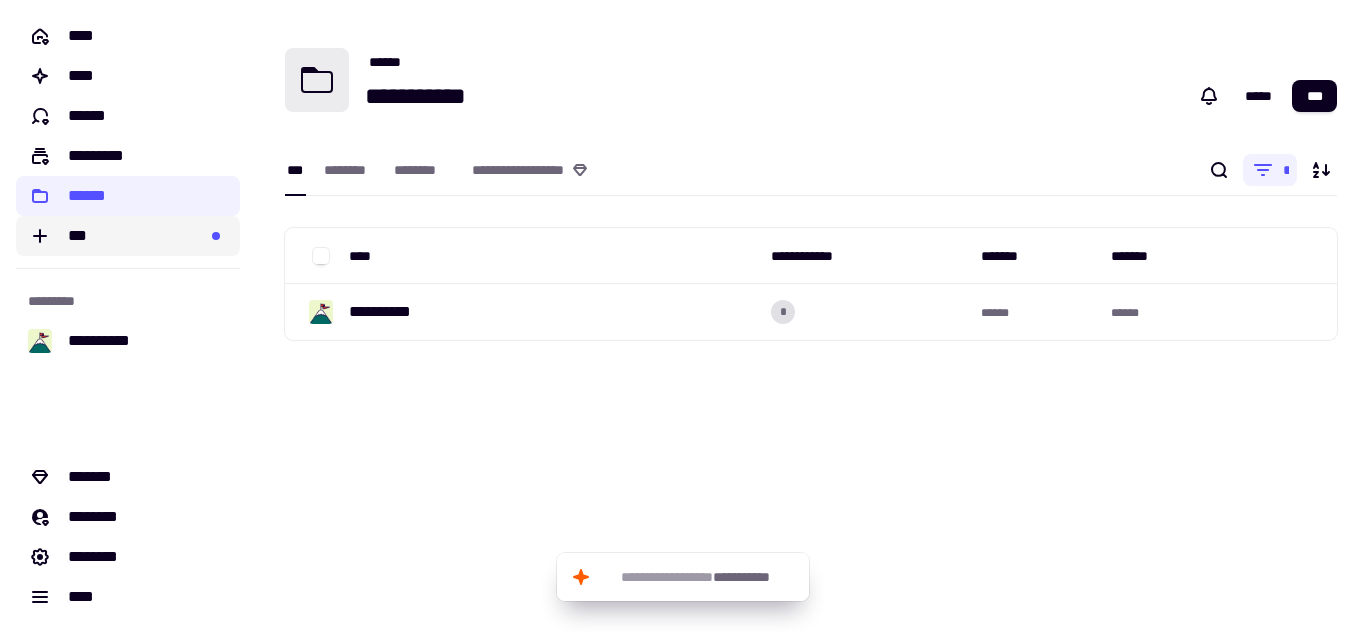 click on "***" 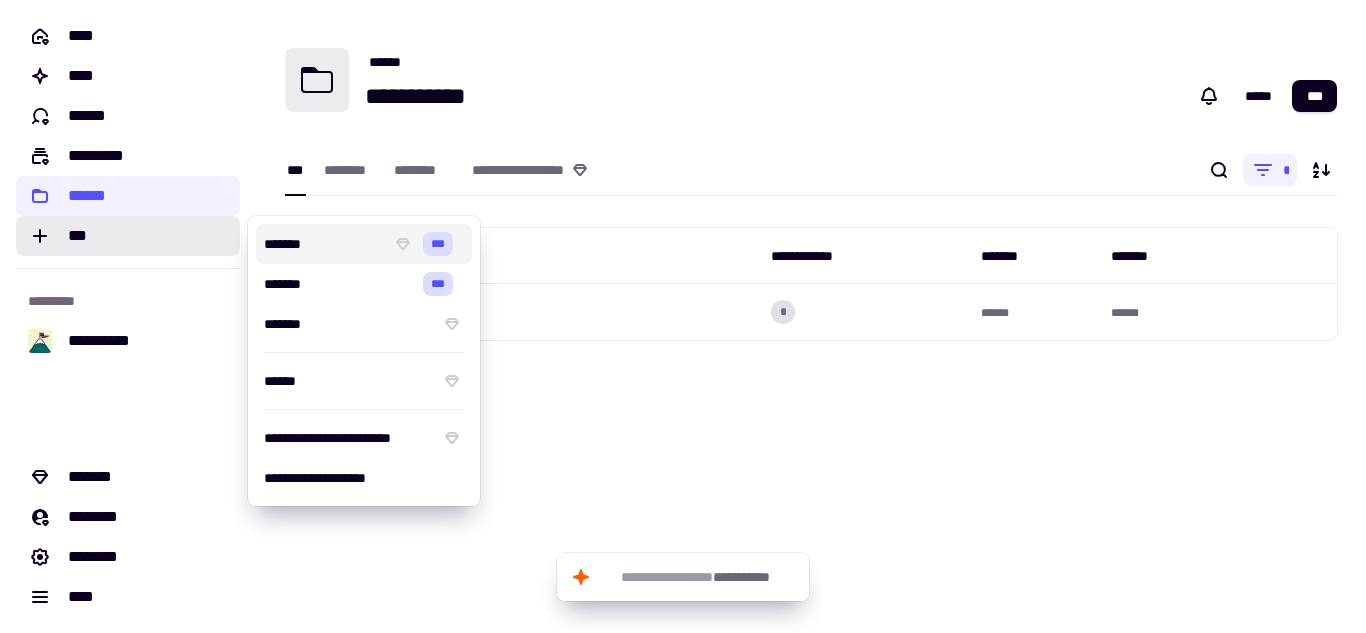 click on "**********" at bounding box center (811, 316) 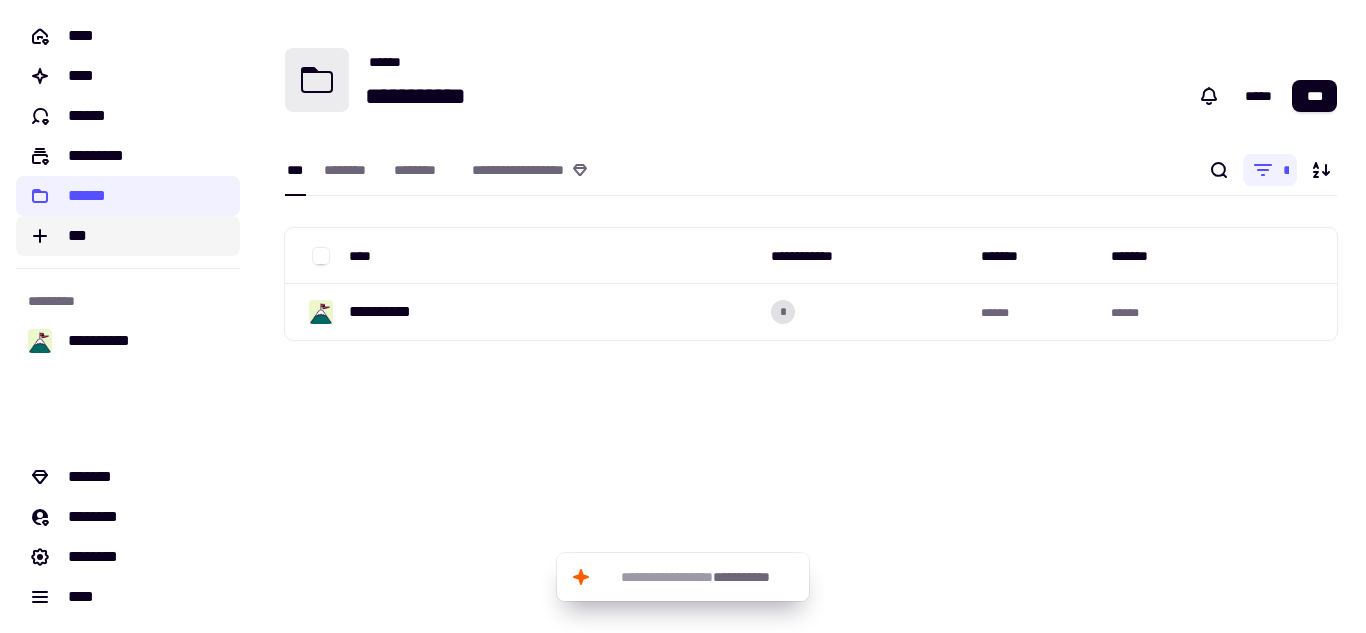 click on "***" 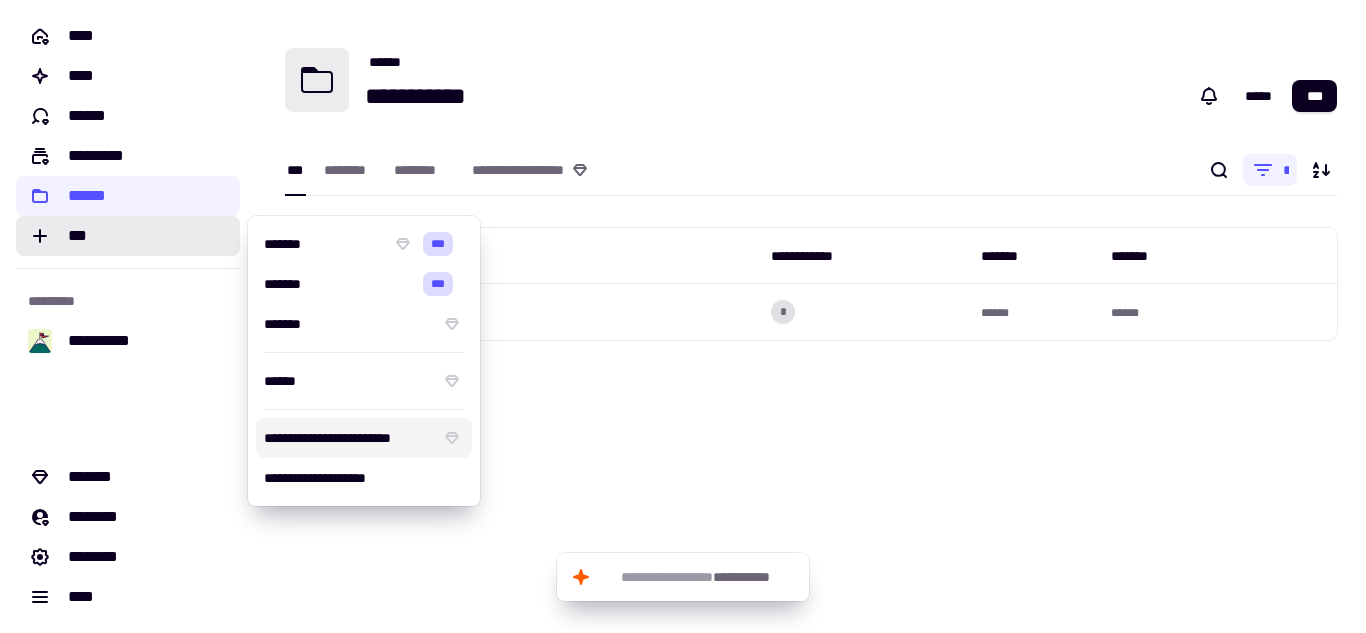 click on "**********" at bounding box center (811, 316) 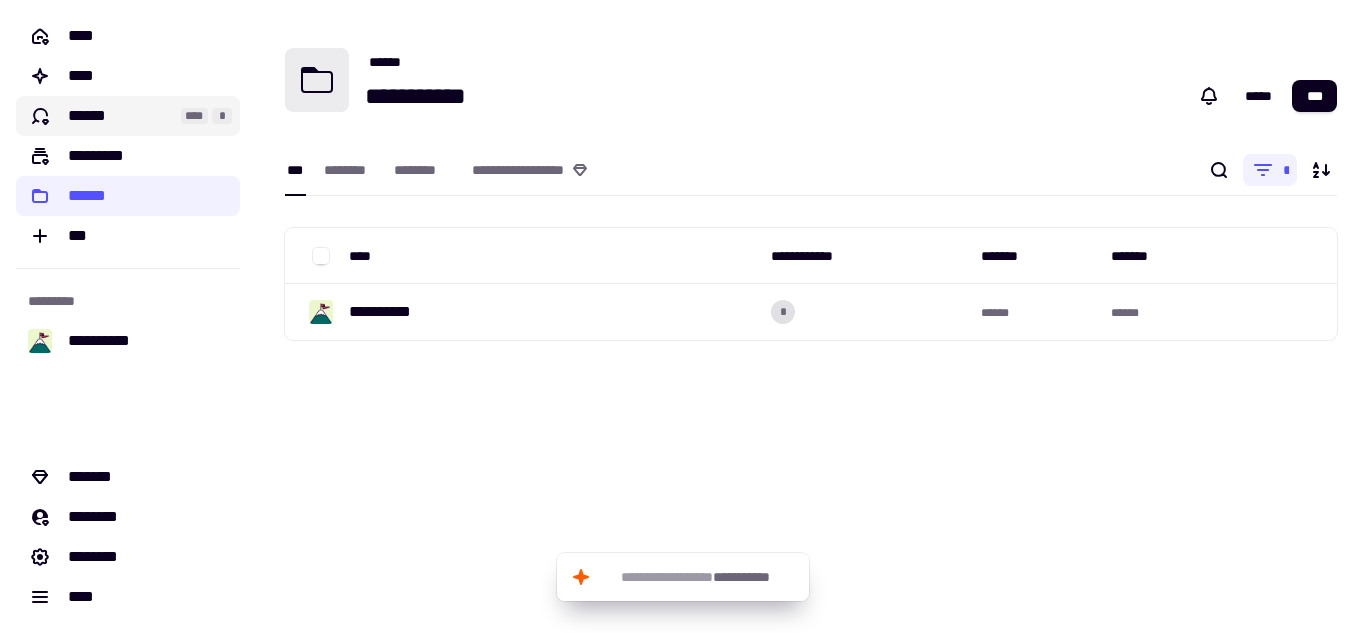 click on "******" 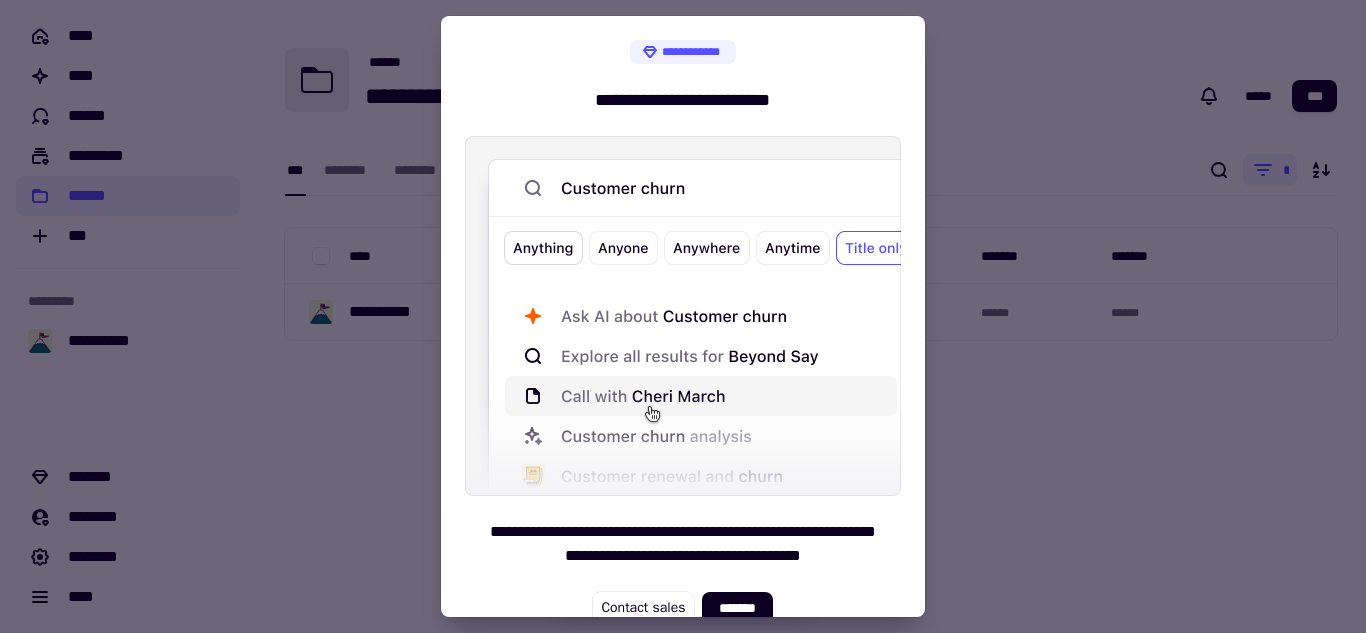click at bounding box center (683, 316) 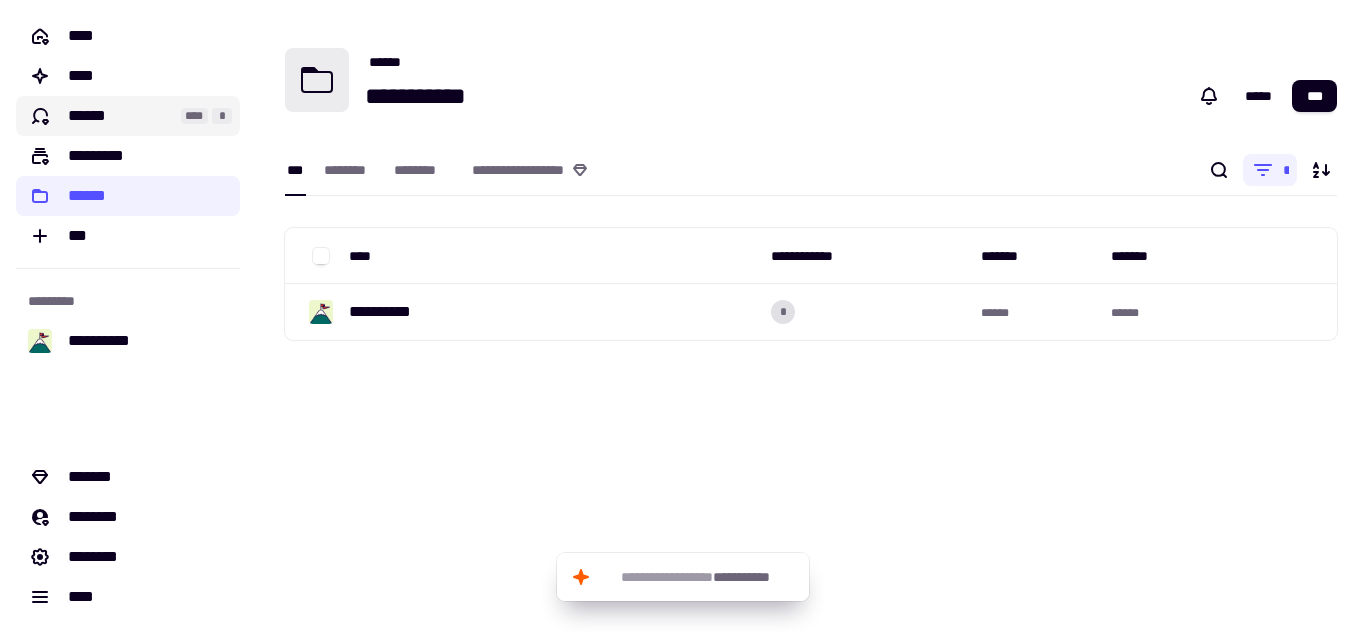 click on "******" 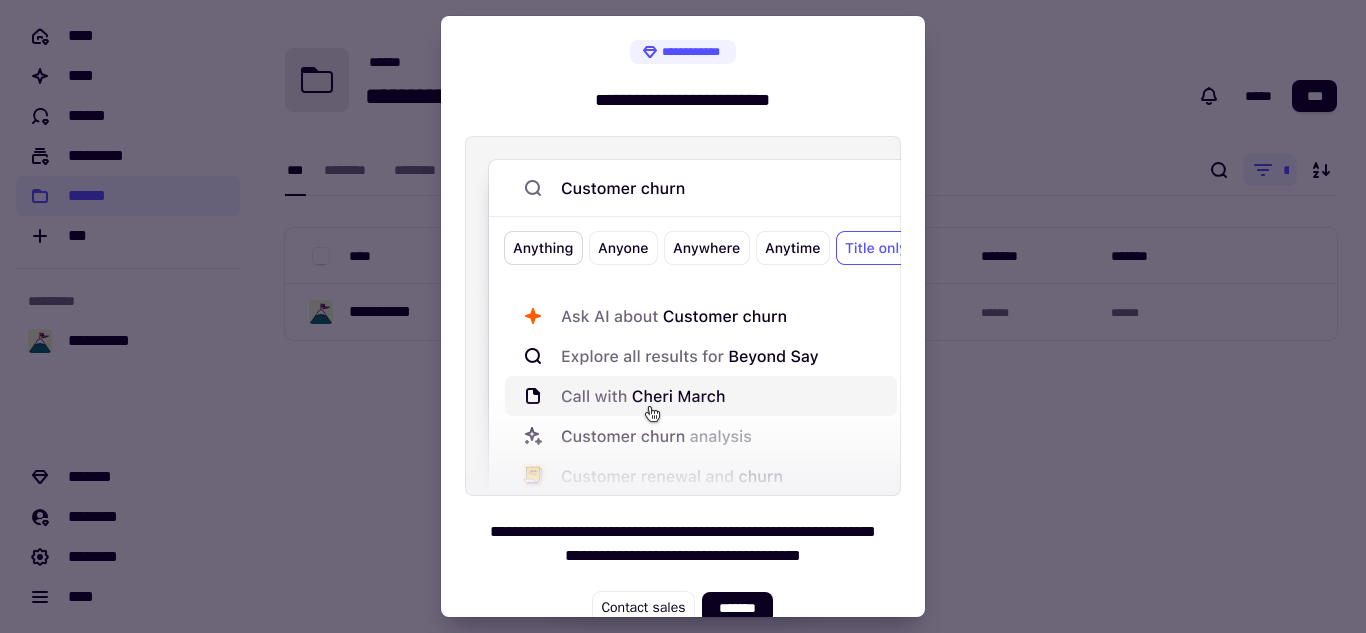 click at bounding box center (683, 316) 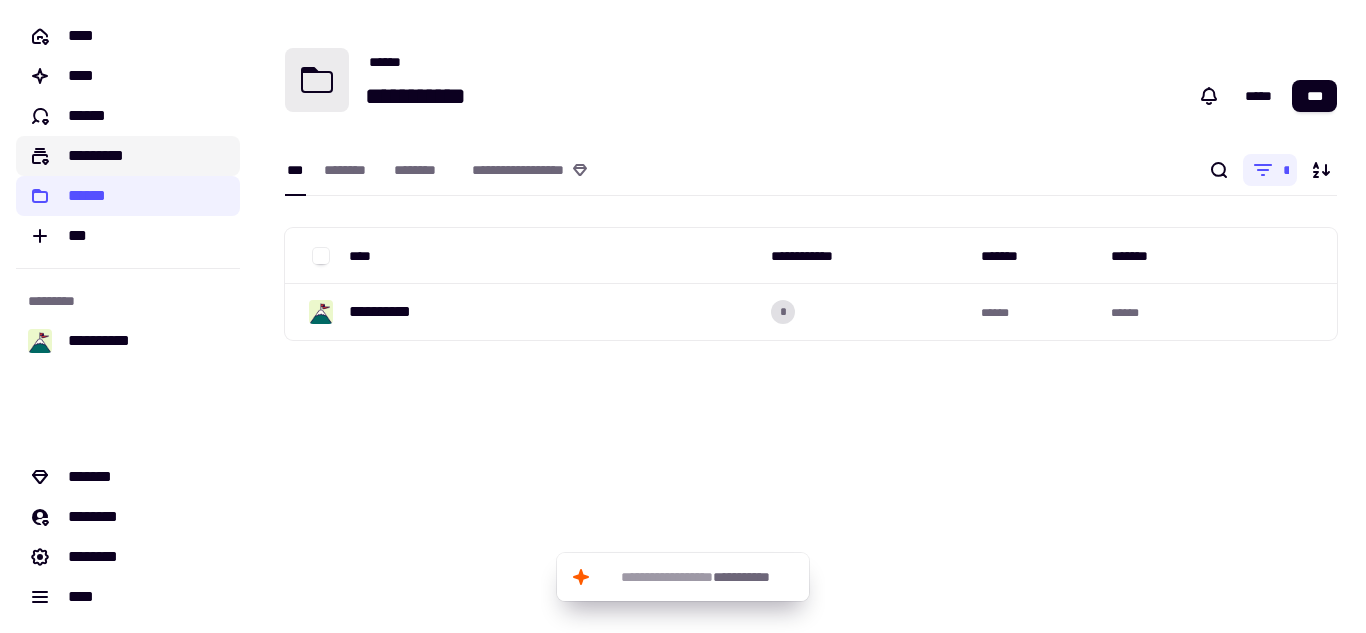 click on "*********" 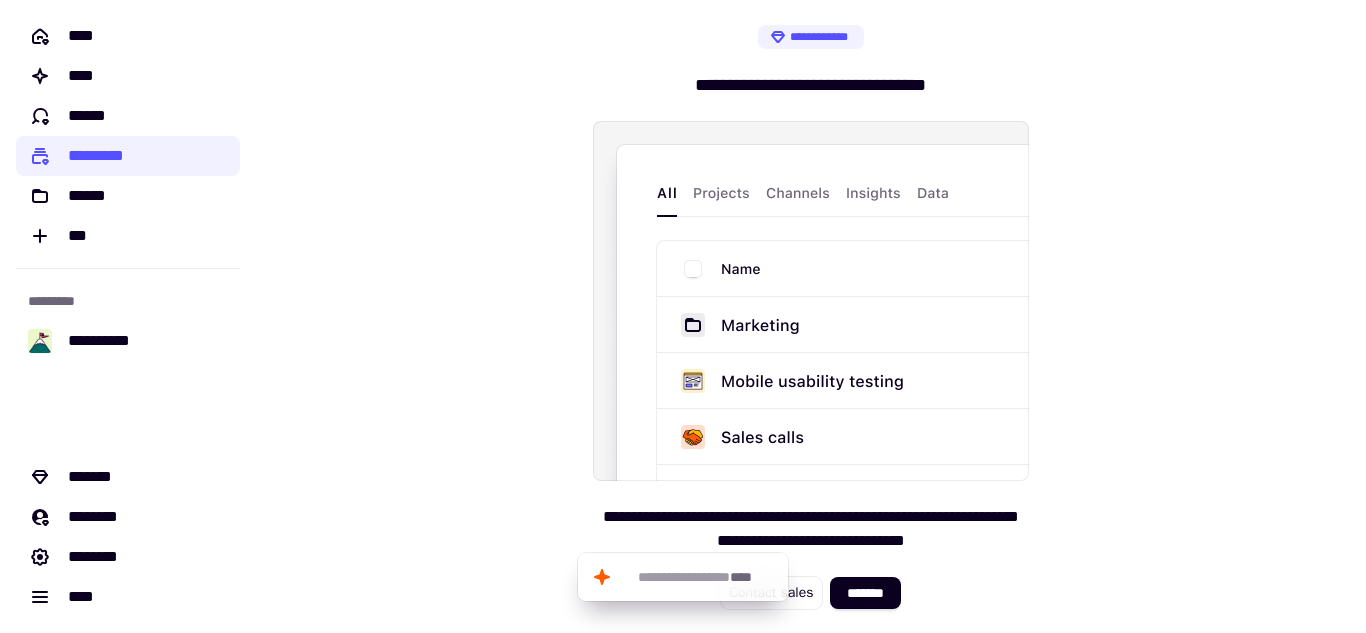 drag, startPoint x: 1025, startPoint y: 457, endPoint x: 973, endPoint y: 538, distance: 96.25487 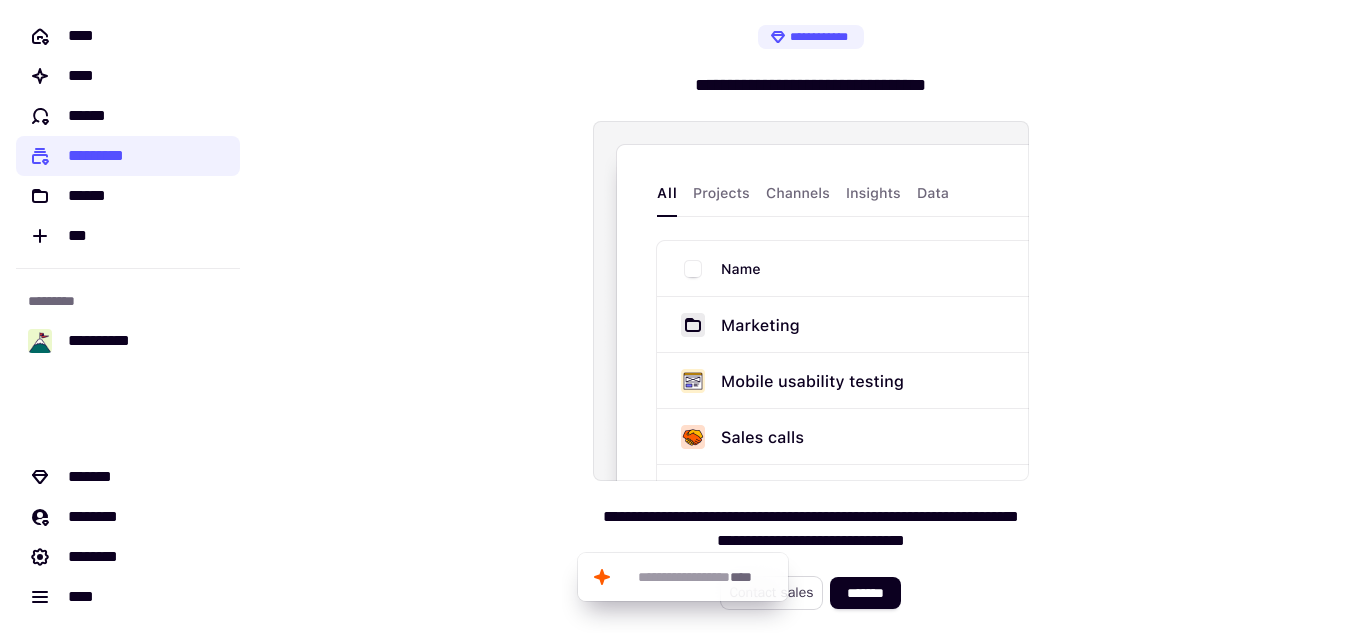 click on "Contact sales" 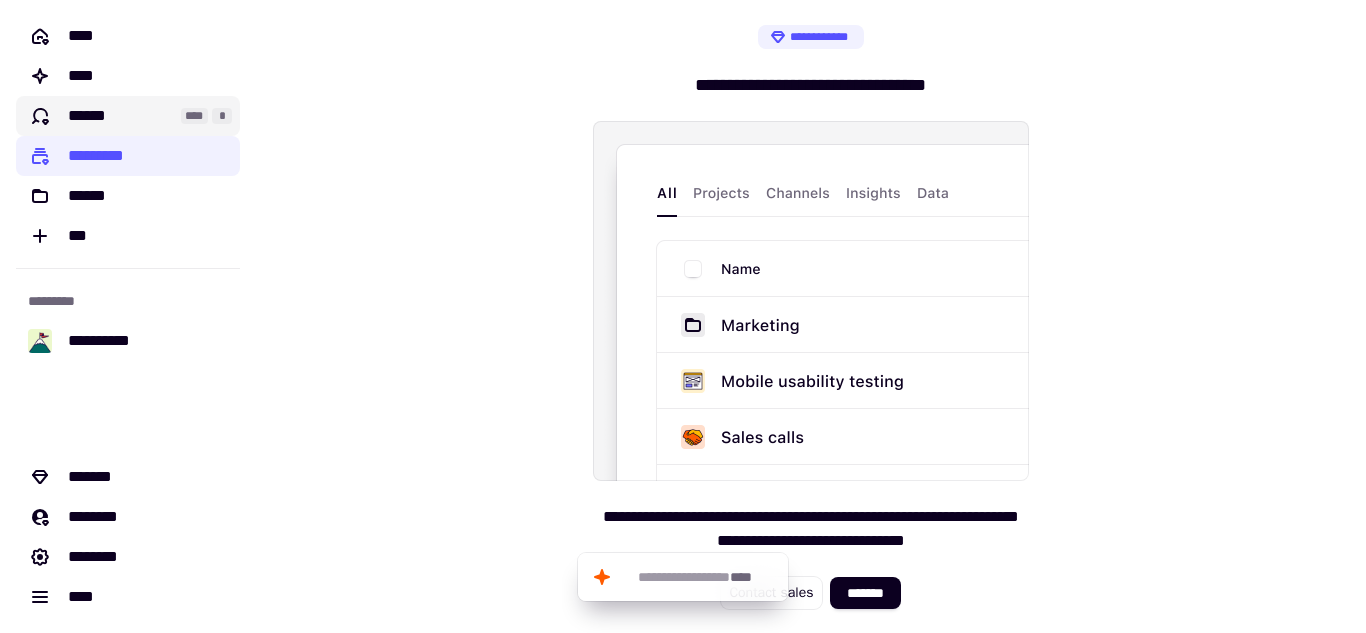 click on "******" 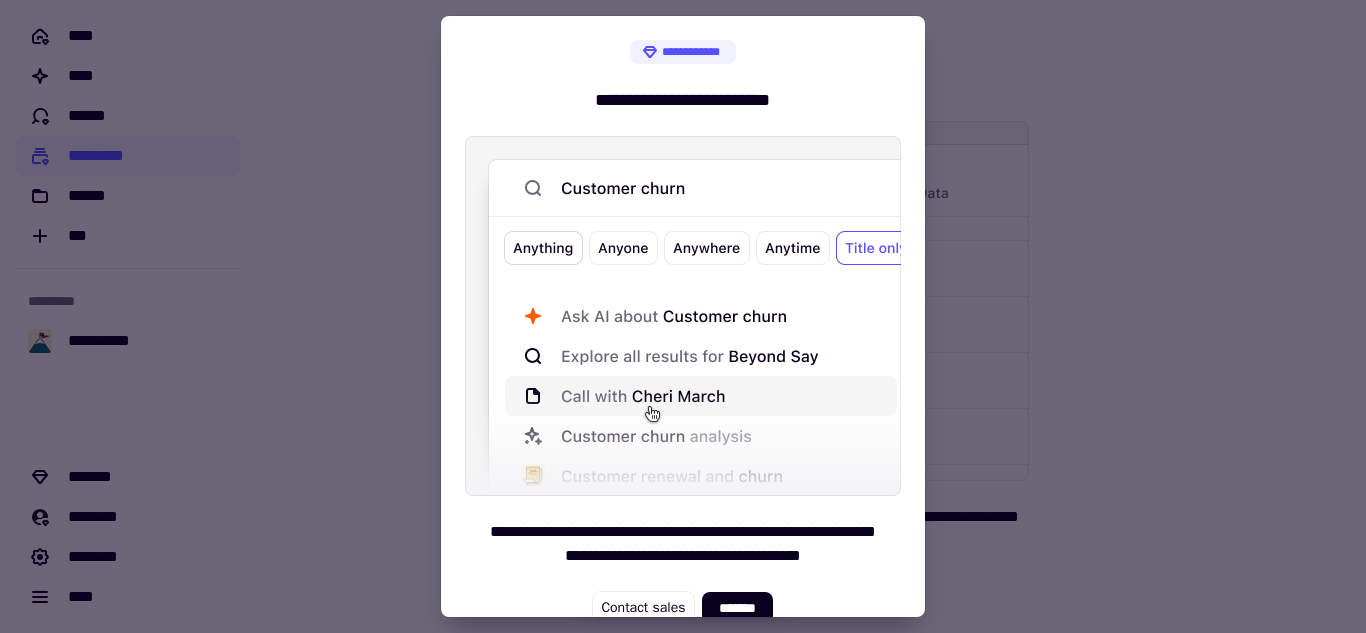 click on "**********" at bounding box center (683, 332) 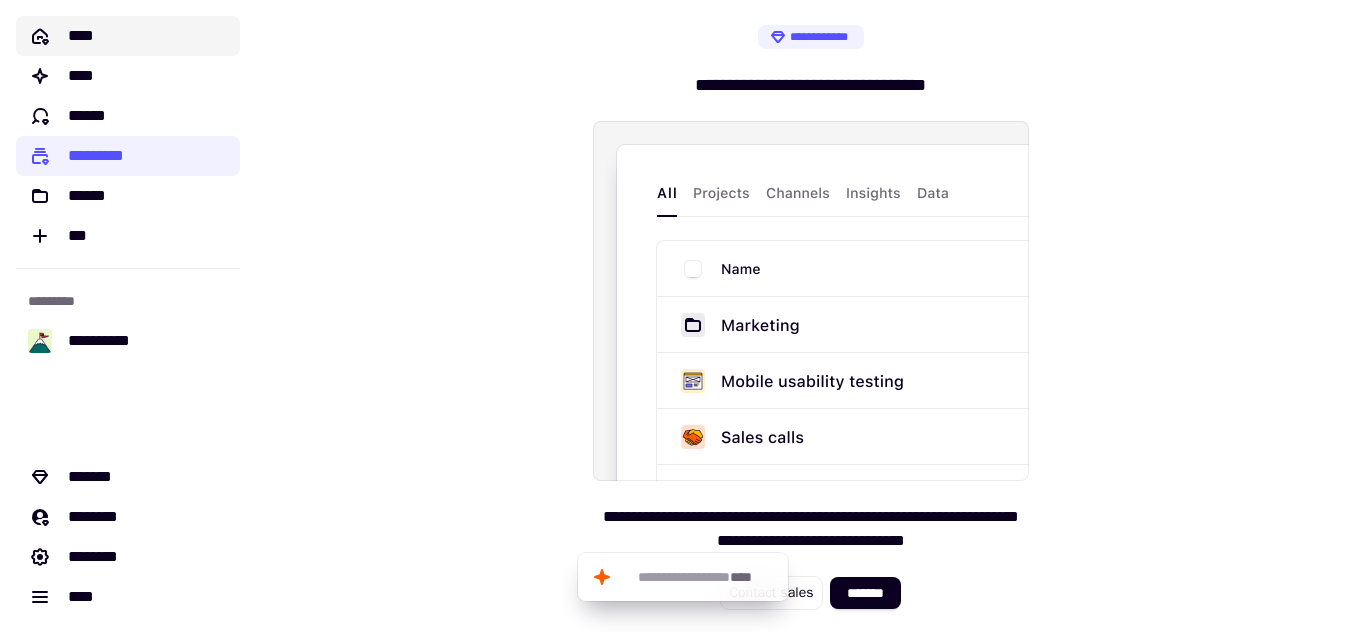 click on "****" 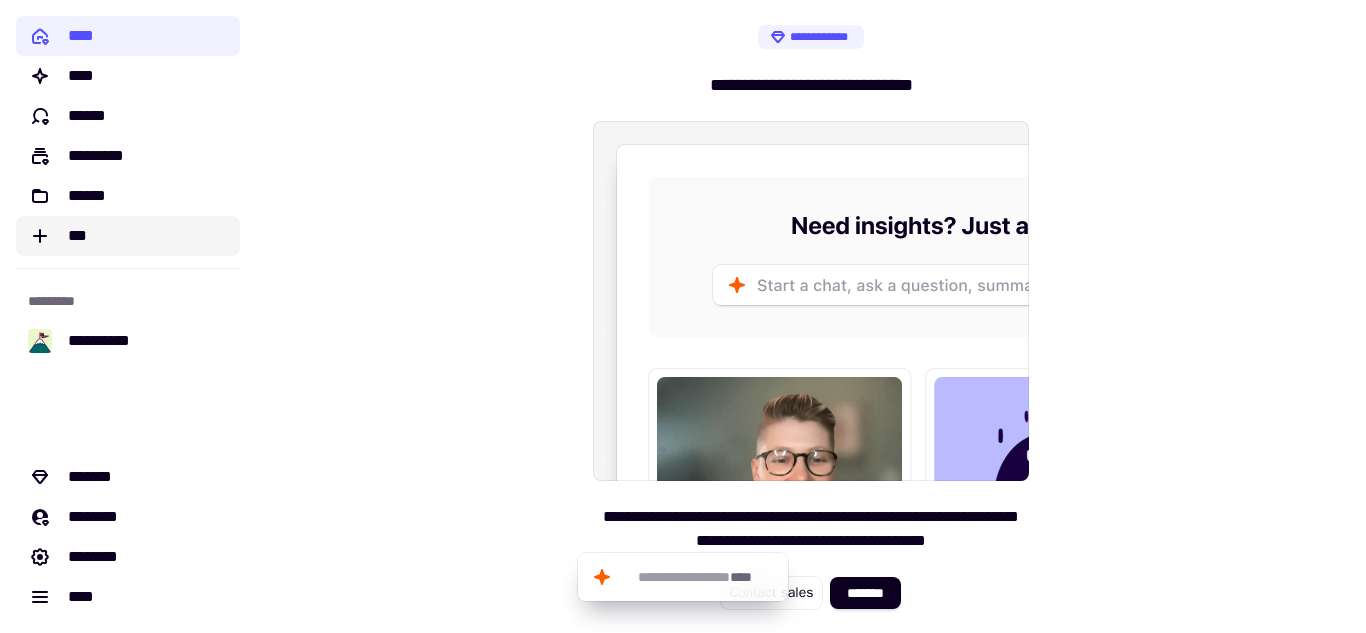click on "***" 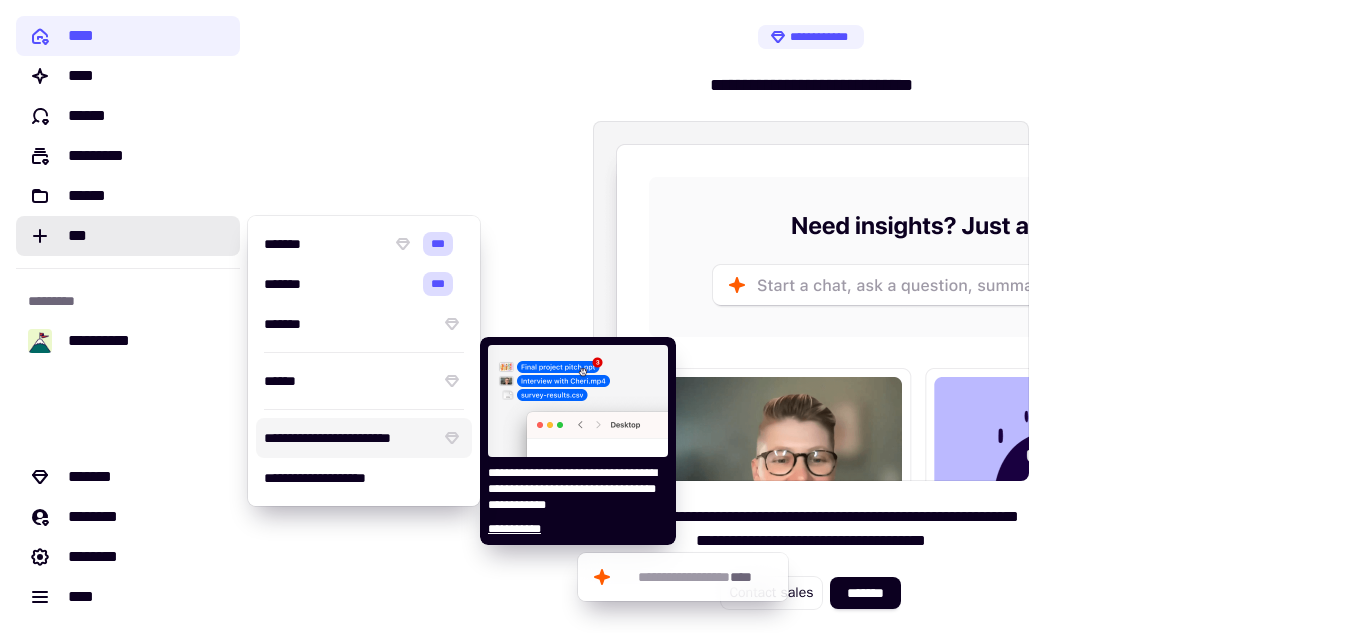 click on "**********" at bounding box center (348, 438) 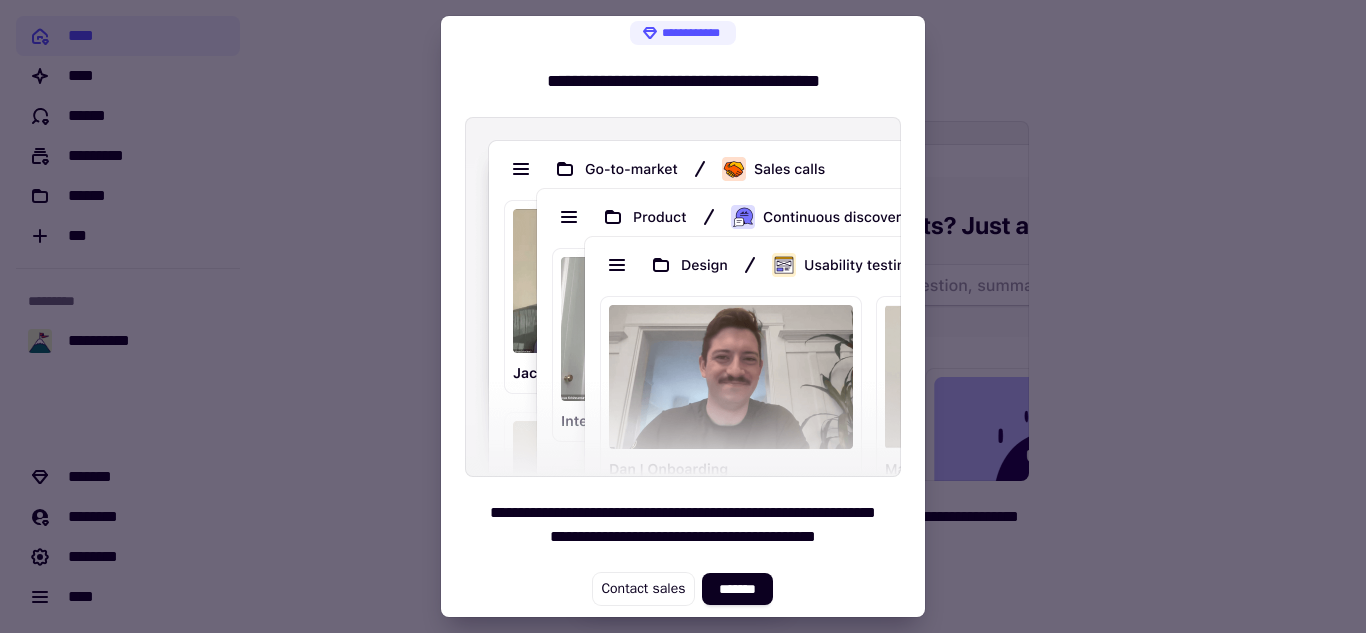 scroll, scrollTop: 0, scrollLeft: 0, axis: both 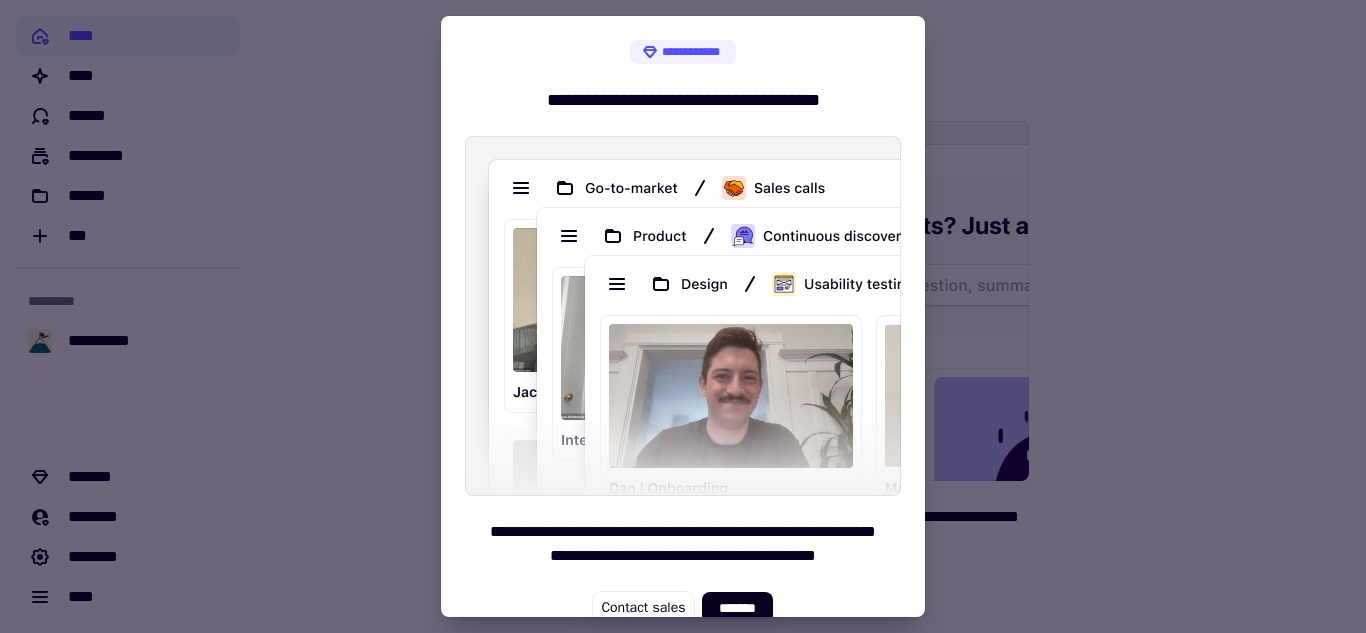 click at bounding box center [683, 316] 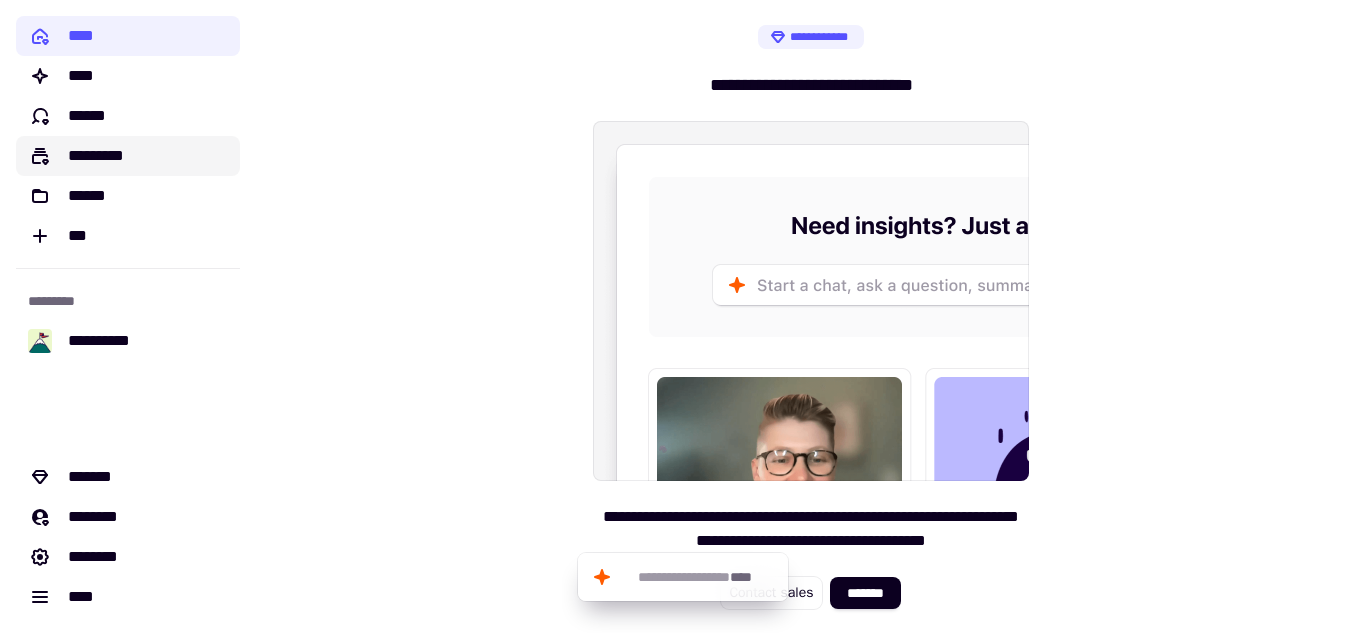 click on "*********" 